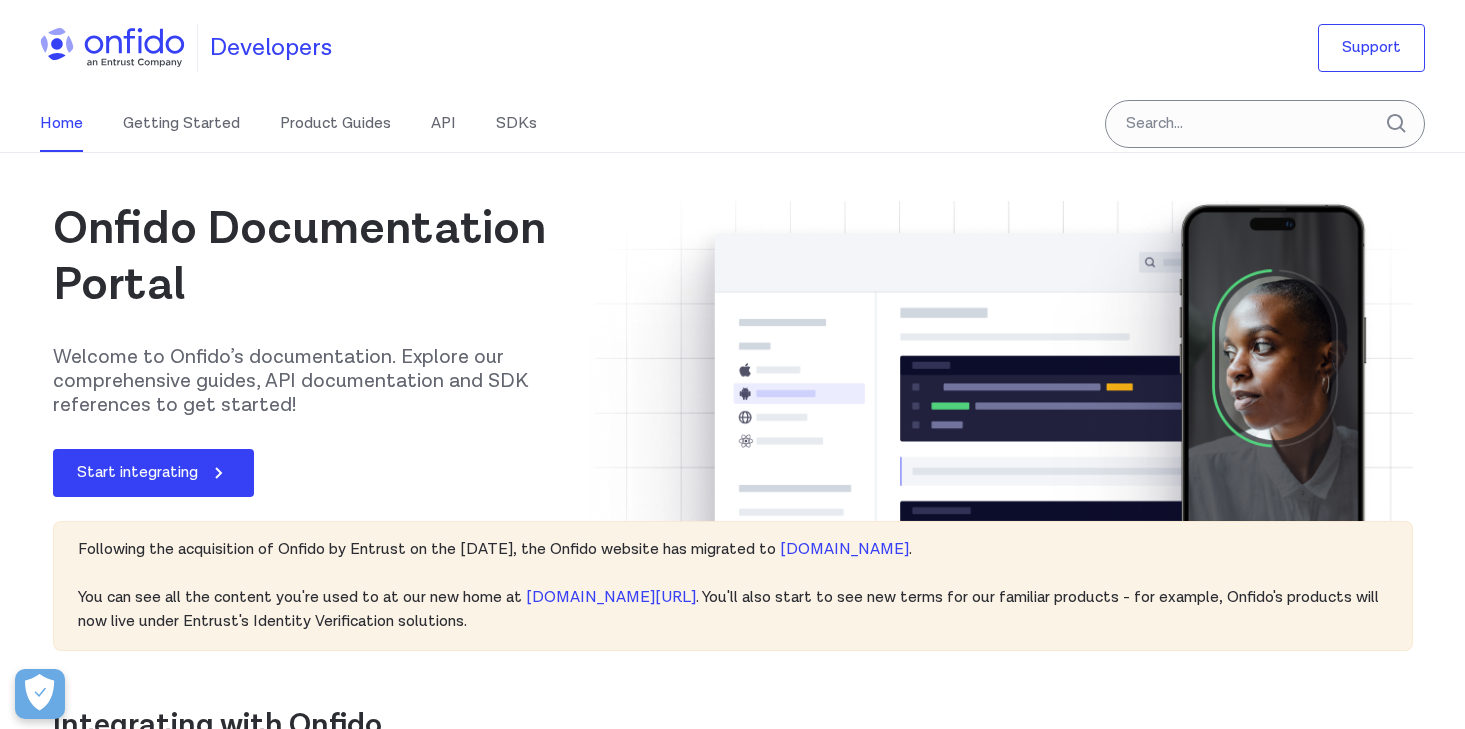 scroll, scrollTop: 0, scrollLeft: 0, axis: both 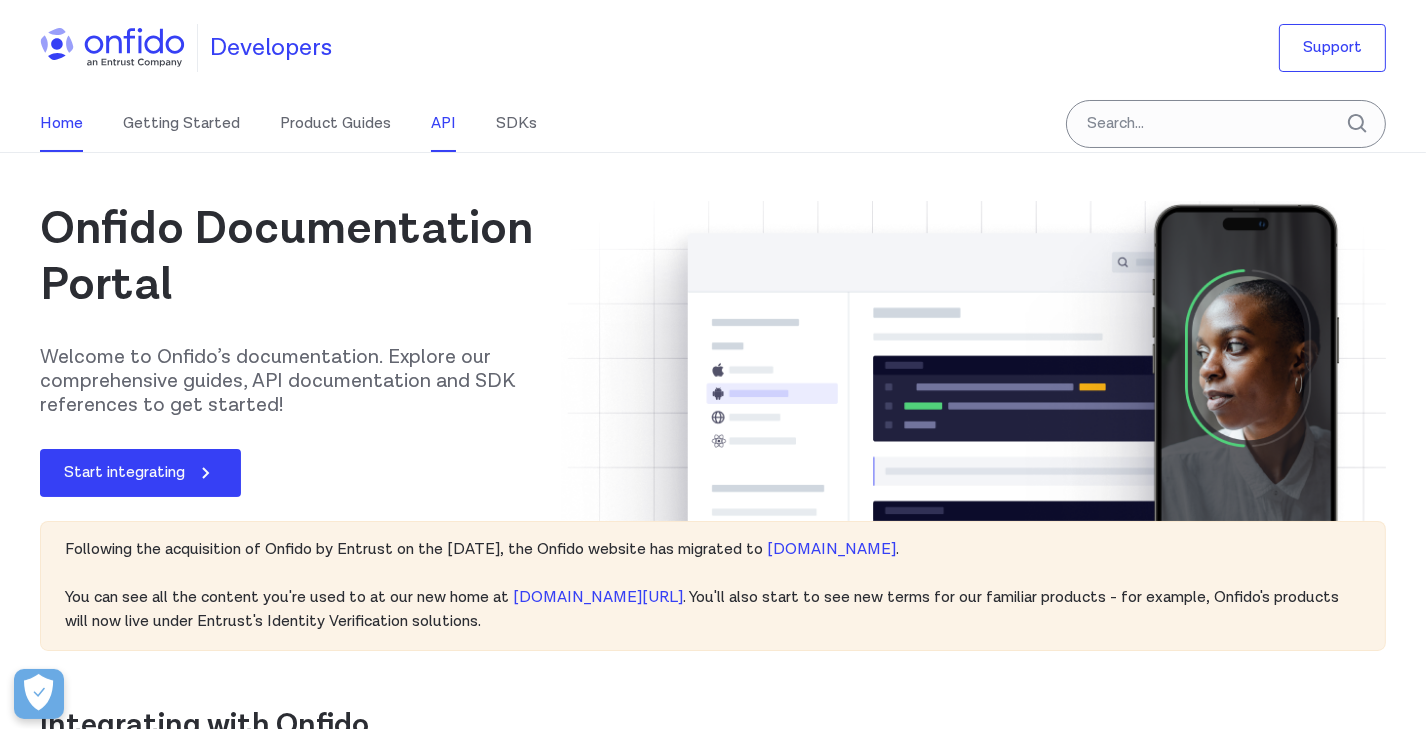 click on "API" at bounding box center (443, 124) 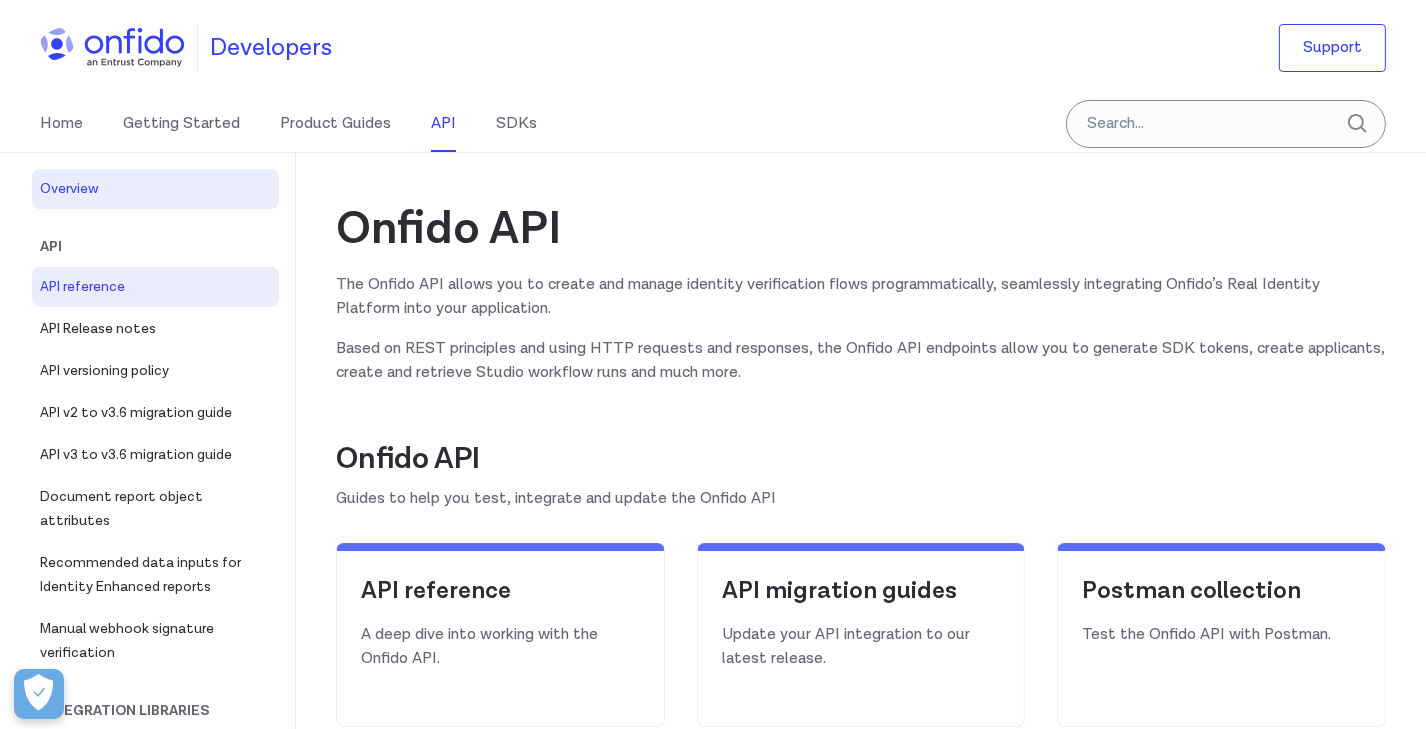 click on "API reference" at bounding box center [155, 287] 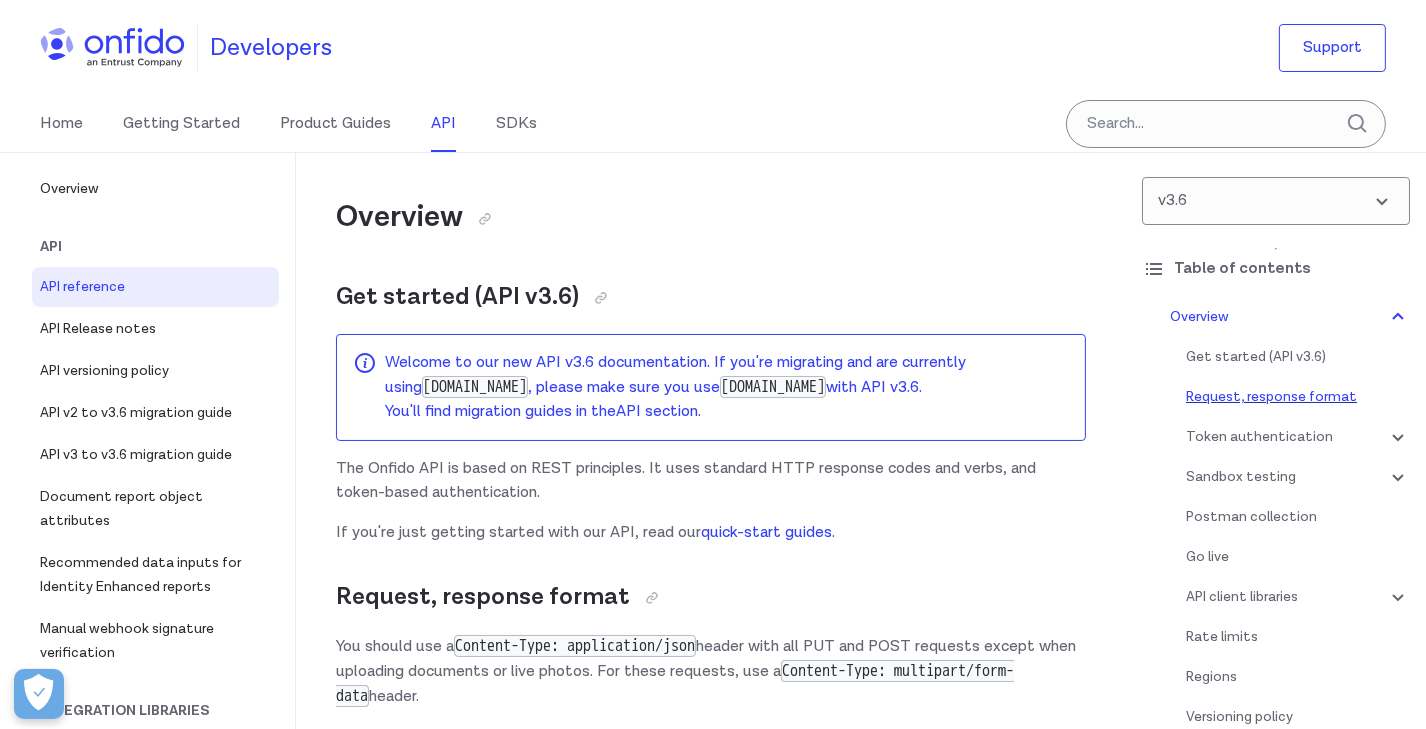 click on "Request, response format" at bounding box center [1298, 397] 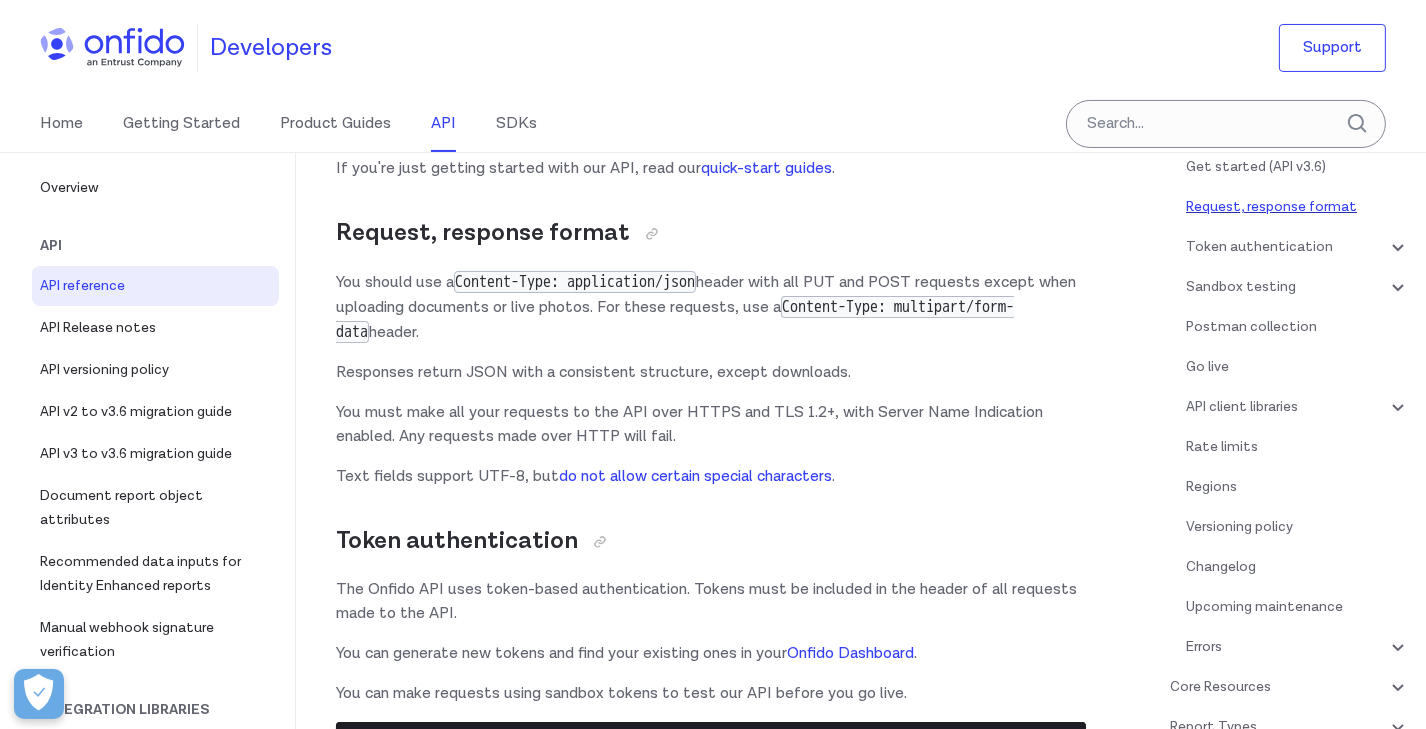 scroll, scrollTop: 374, scrollLeft: 0, axis: vertical 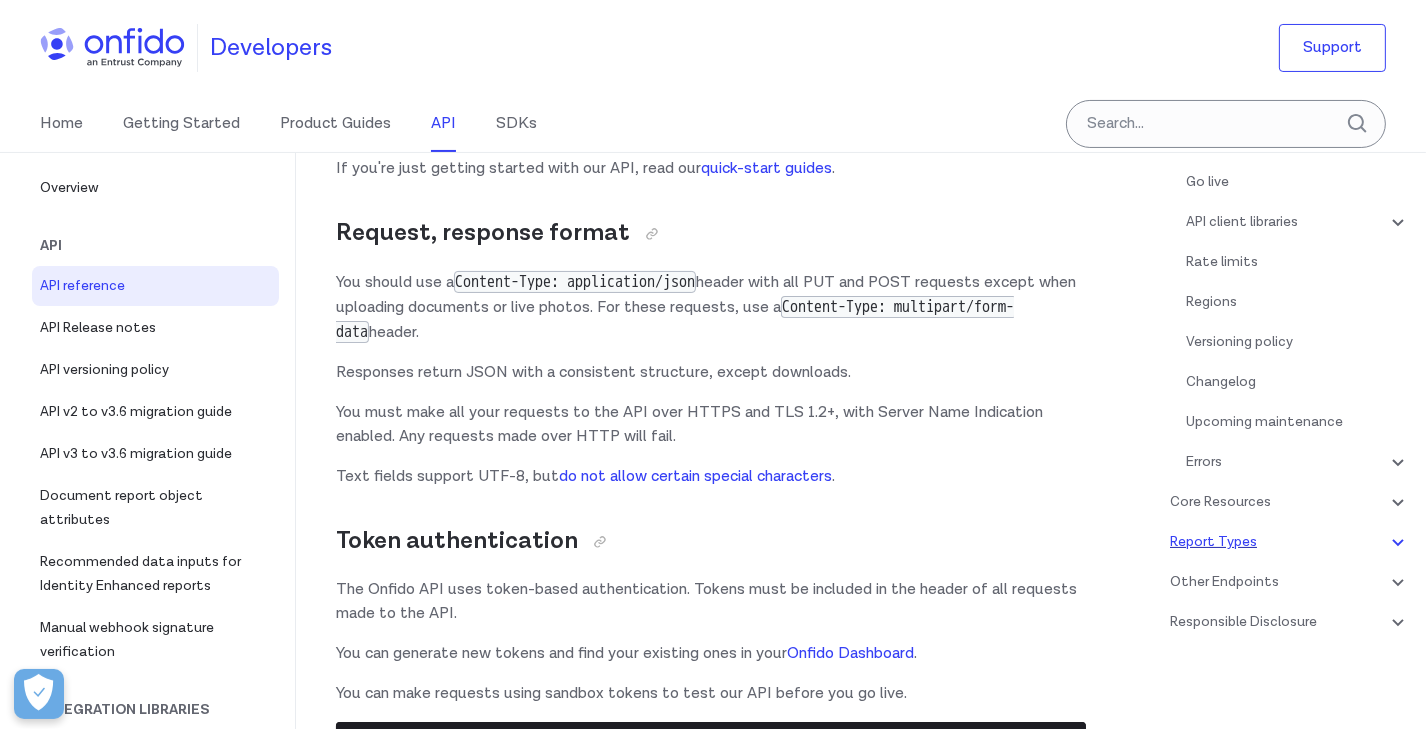click 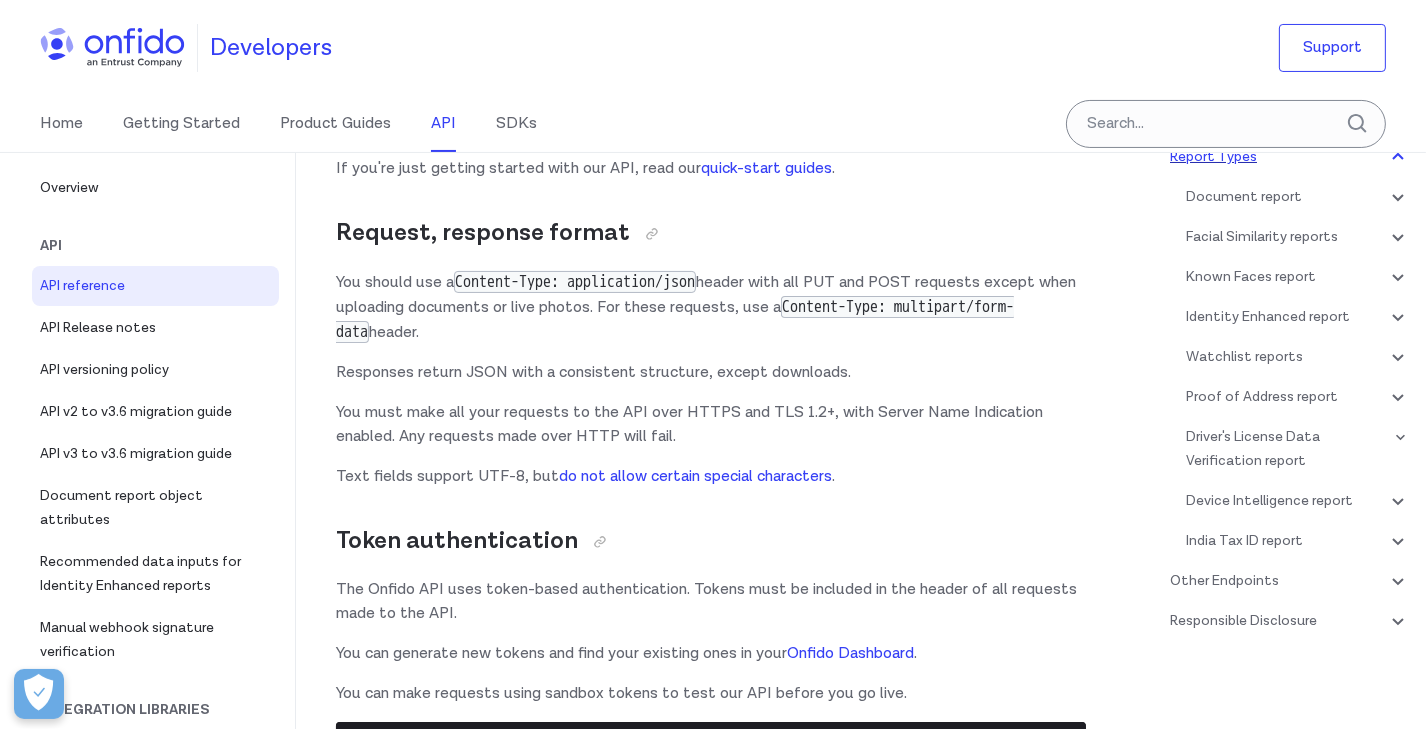 scroll, scrollTop: 89497, scrollLeft: 0, axis: vertical 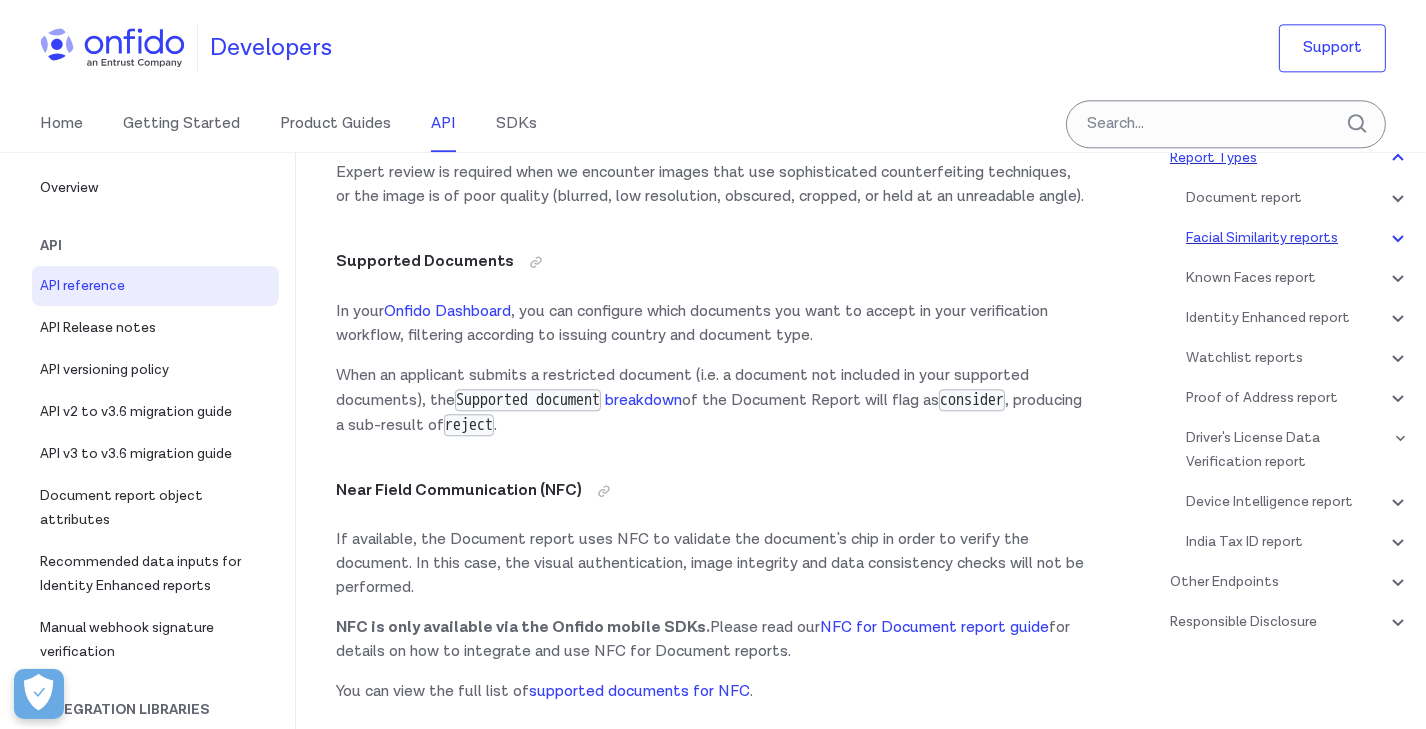 click on "Facial Similarity reports" at bounding box center [1298, 238] 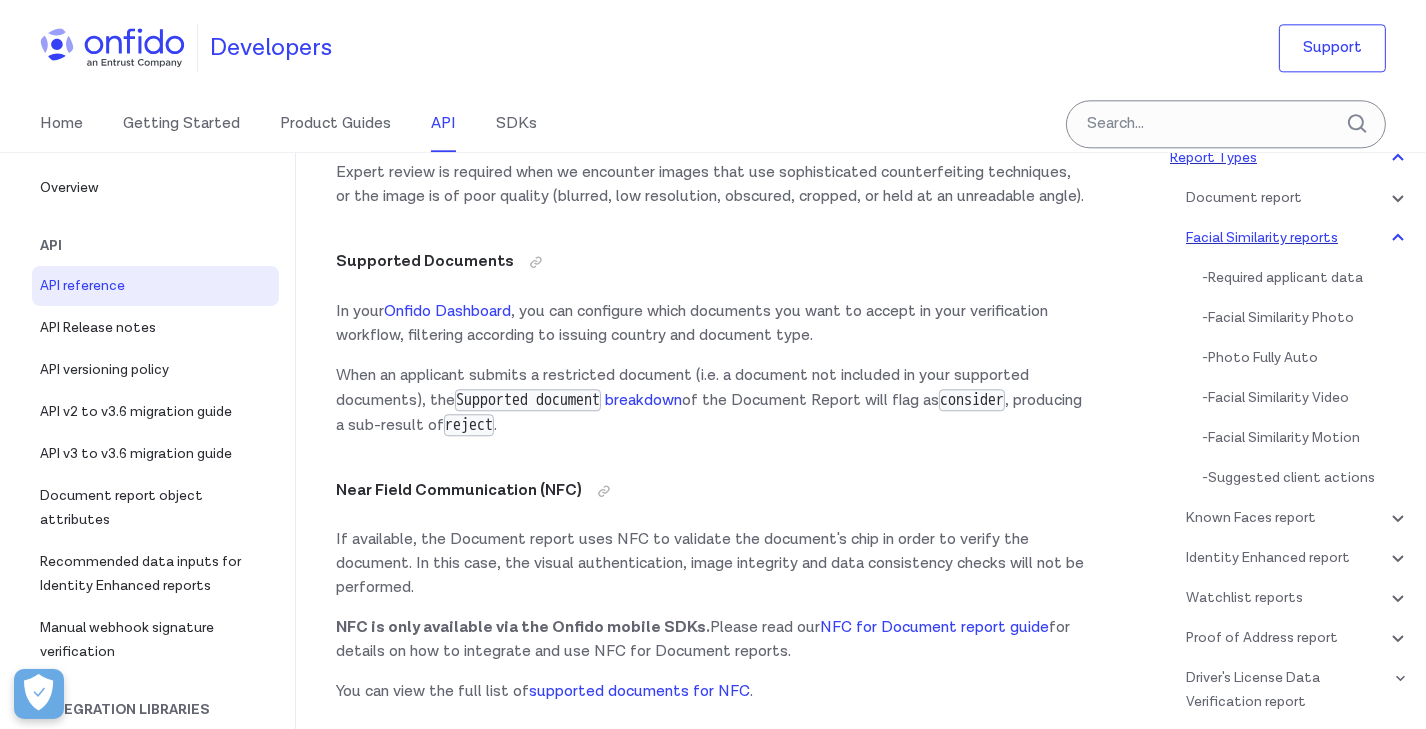 scroll, scrollTop: 116993, scrollLeft: 0, axis: vertical 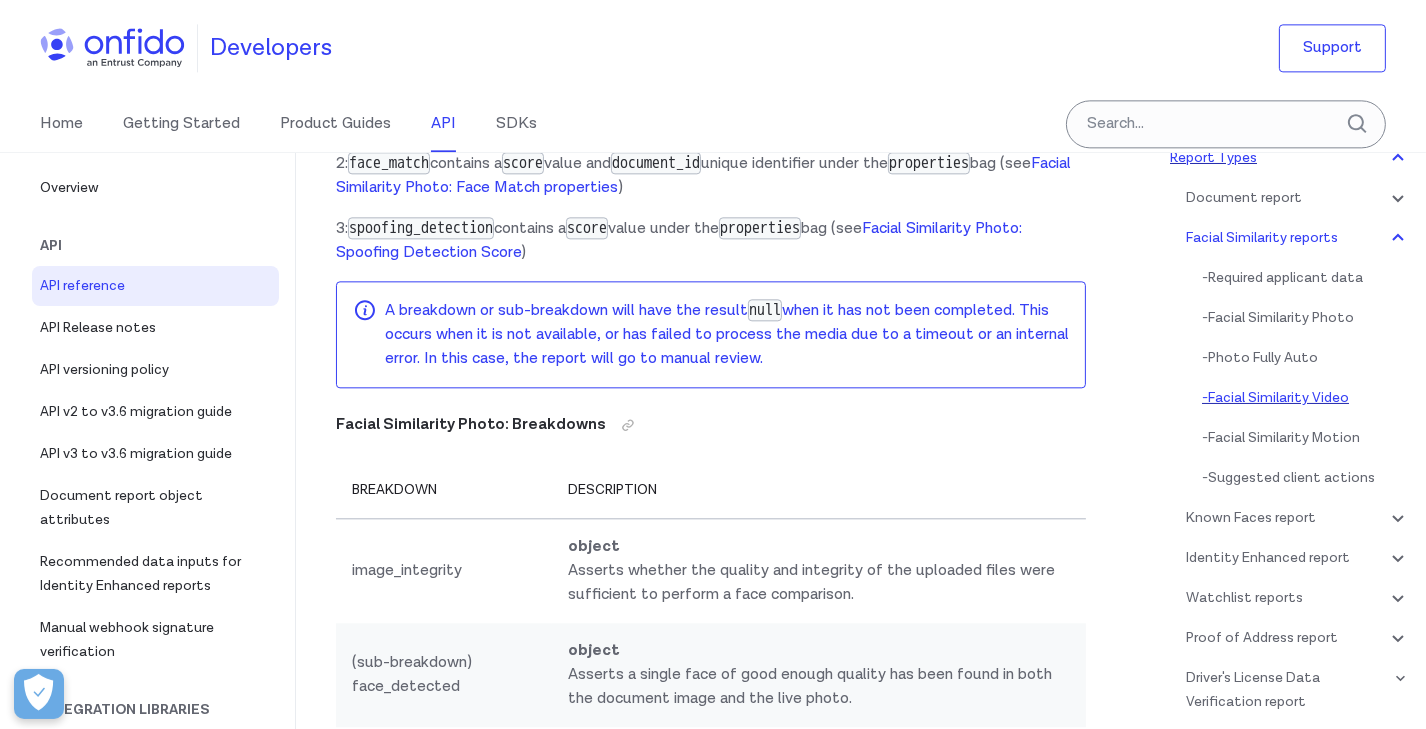click on "-  Facial Similarity Video" at bounding box center [1306, 398] 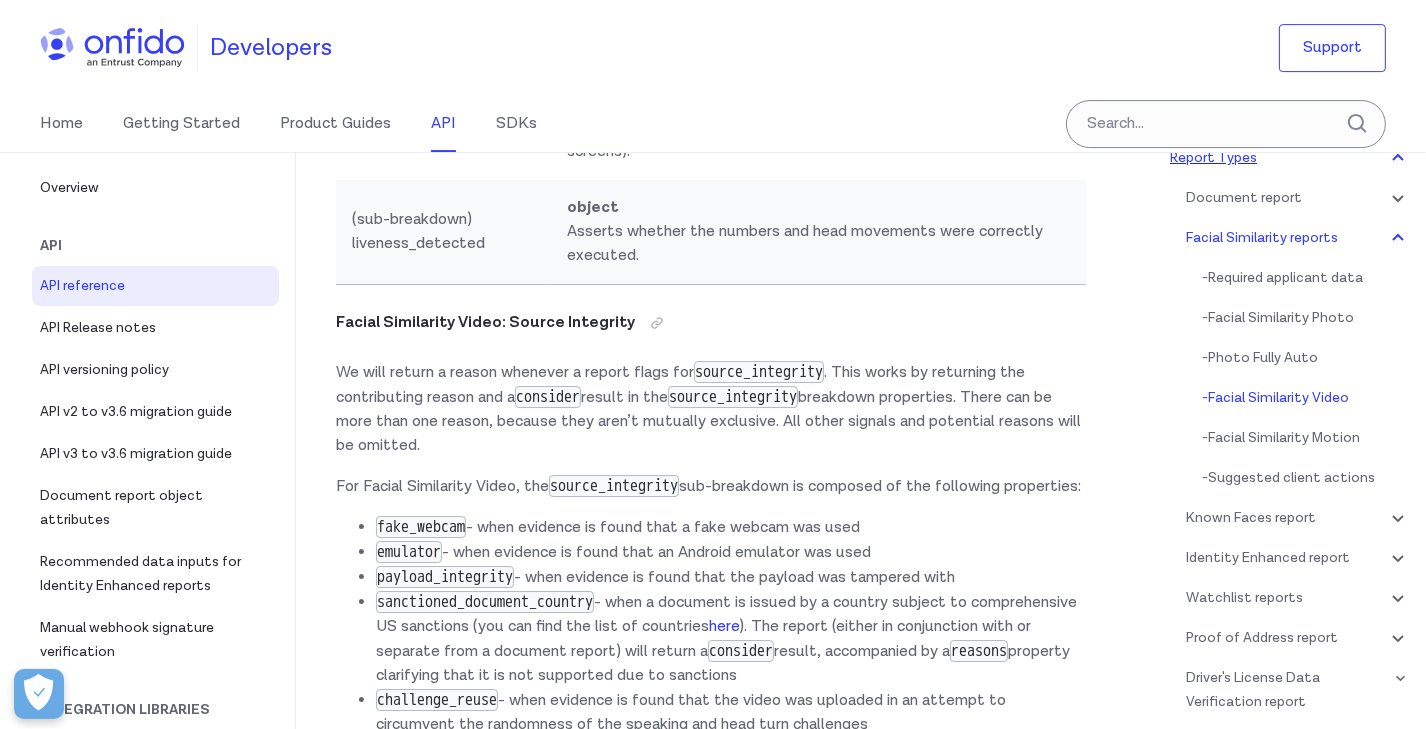 scroll, scrollTop: 128238, scrollLeft: 0, axis: vertical 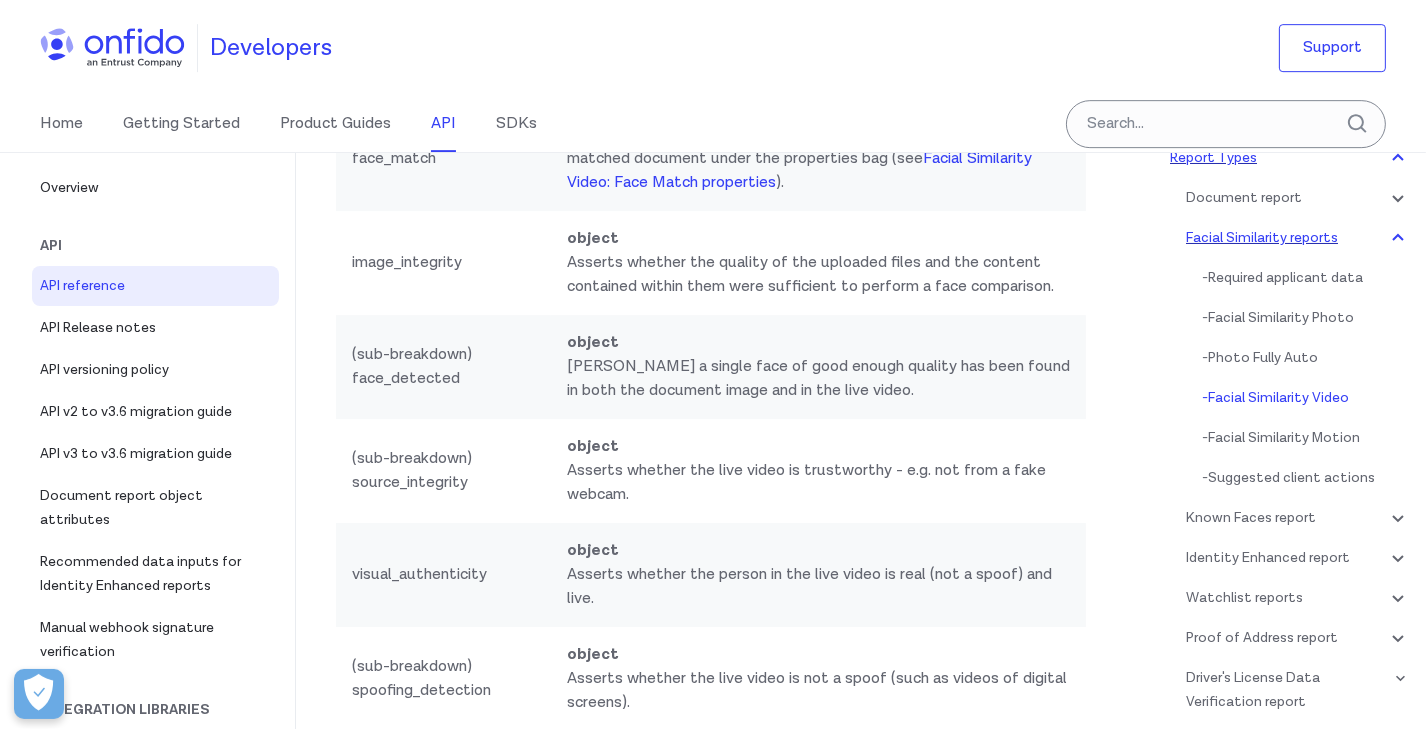 click on "Facial Similarity reports" at bounding box center [1298, 238] 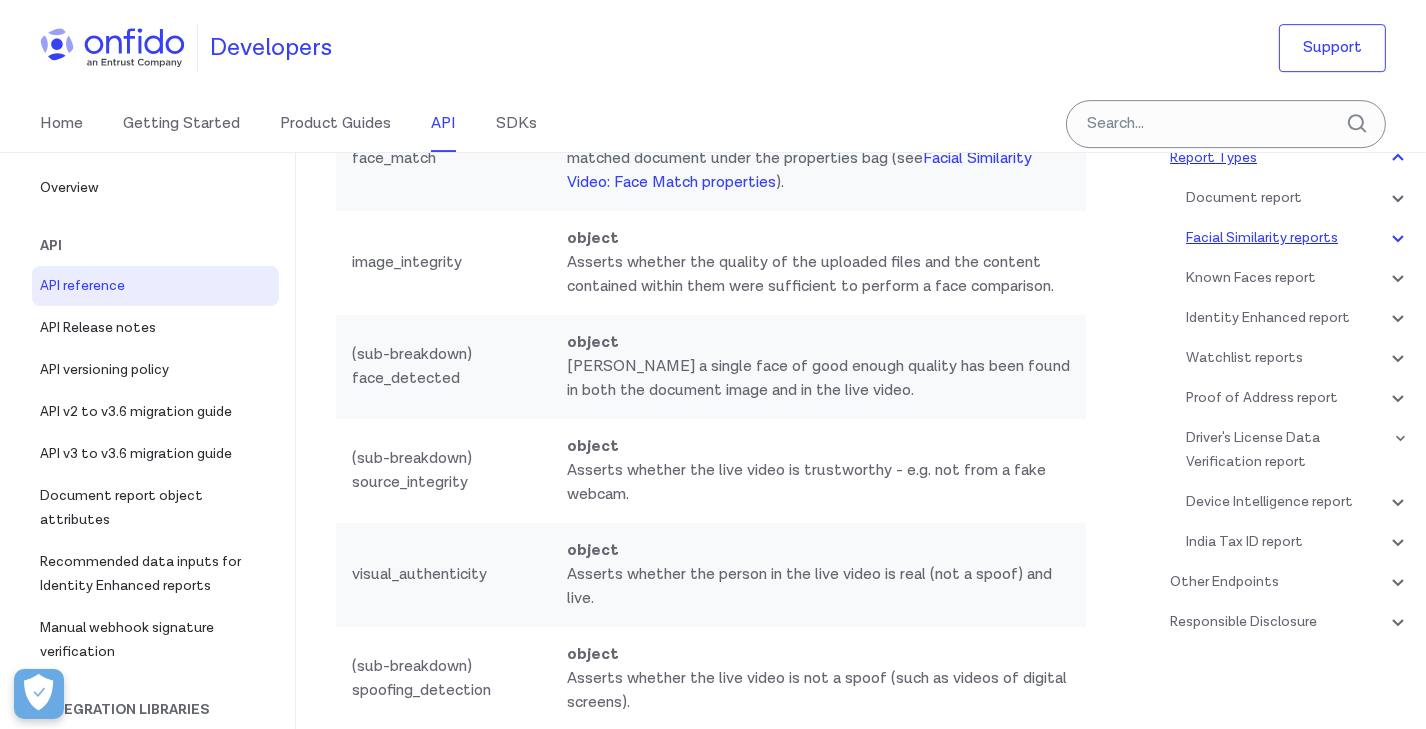 scroll, scrollTop: 116993, scrollLeft: 0, axis: vertical 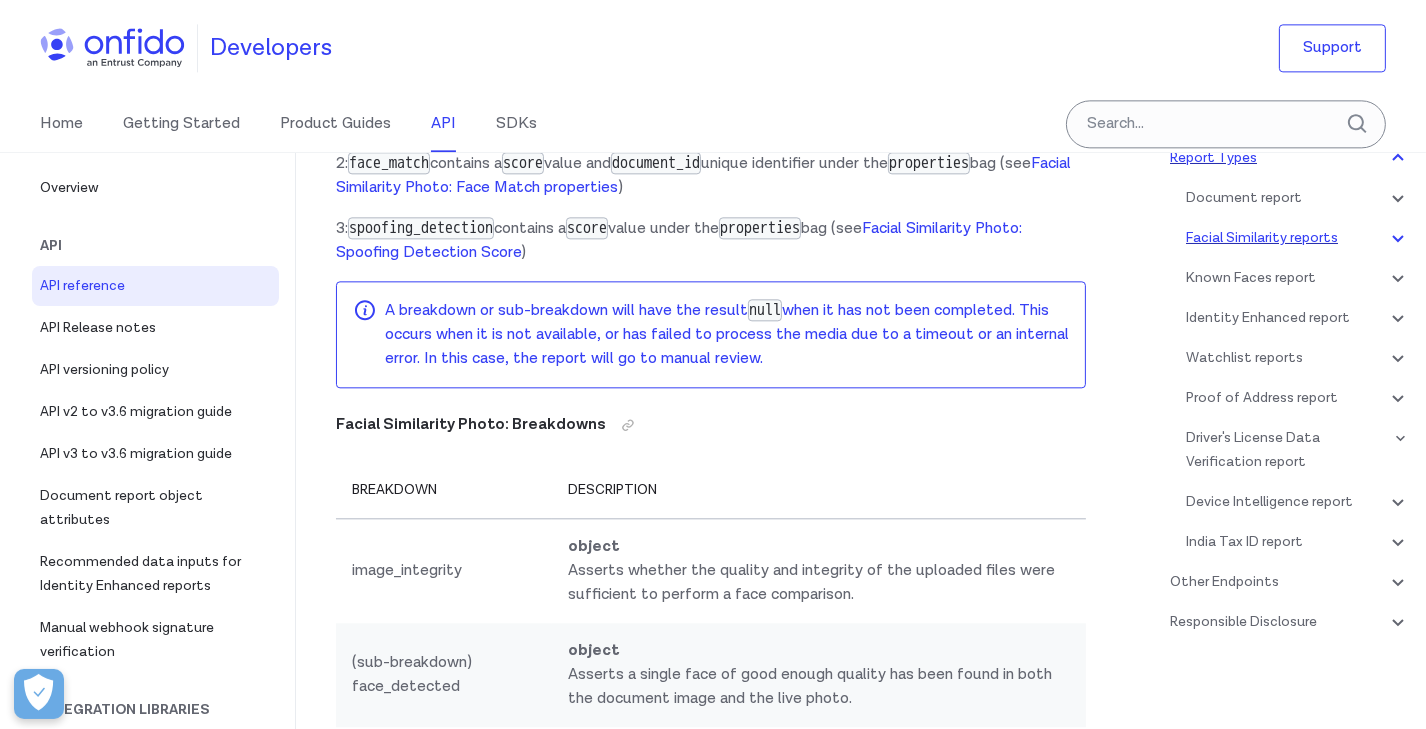 click on "Facial Similarity reports" at bounding box center (1298, 238) 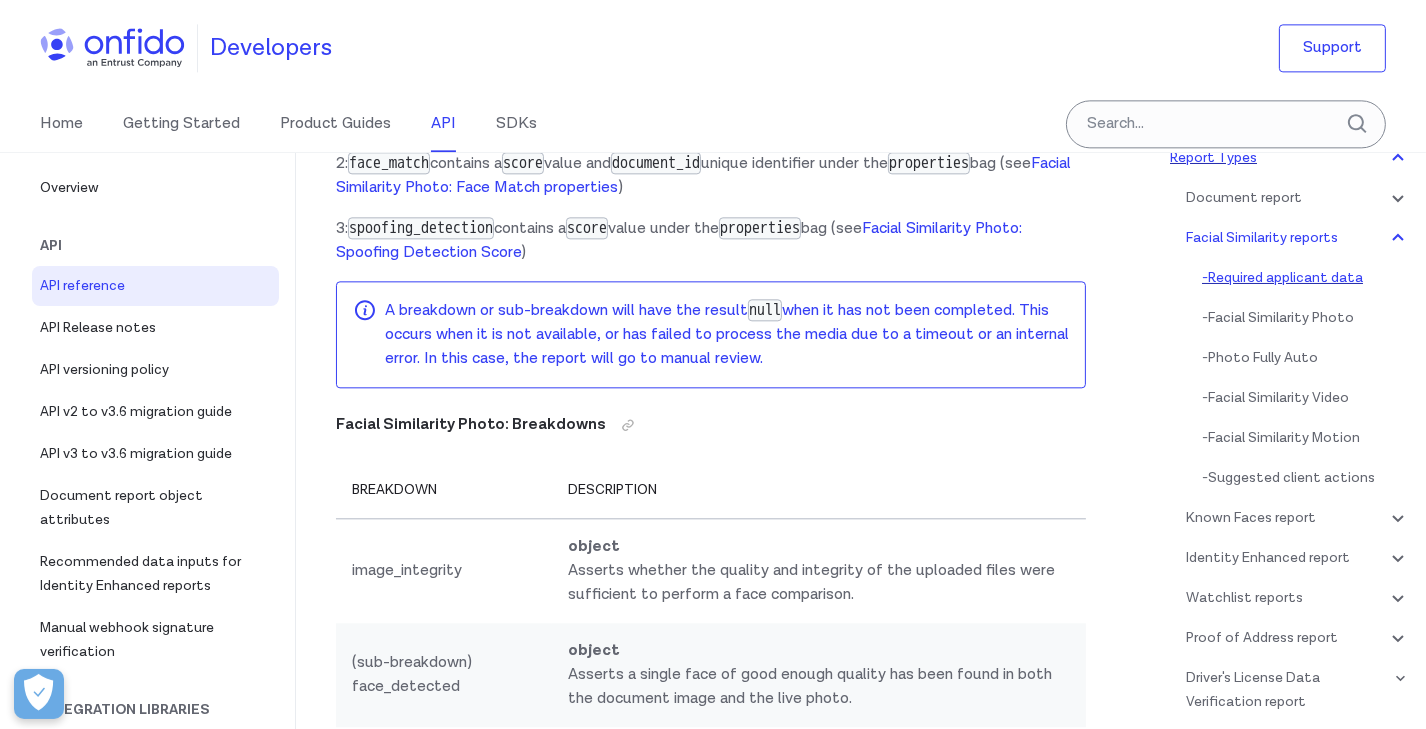 click on "-  Required applicant data" at bounding box center [1306, 278] 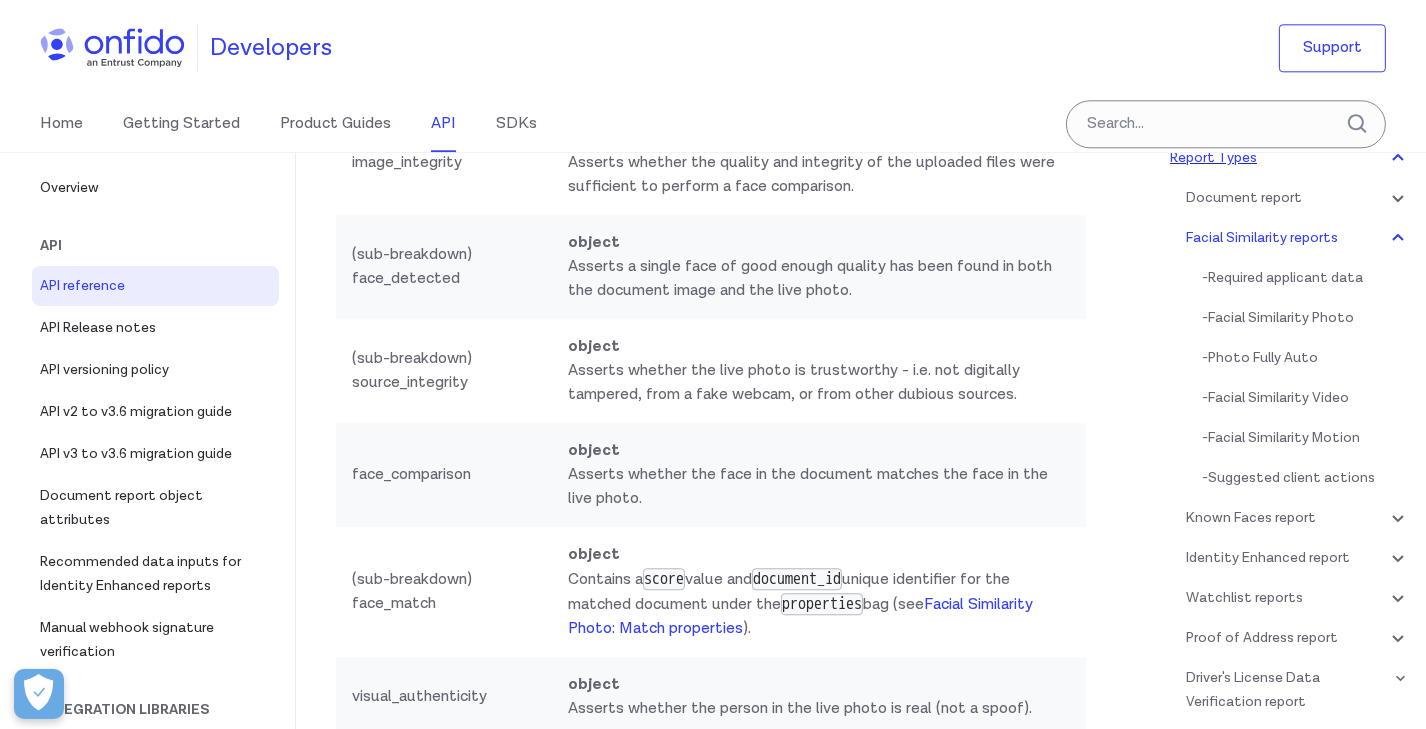 scroll, scrollTop: 117397, scrollLeft: 0, axis: vertical 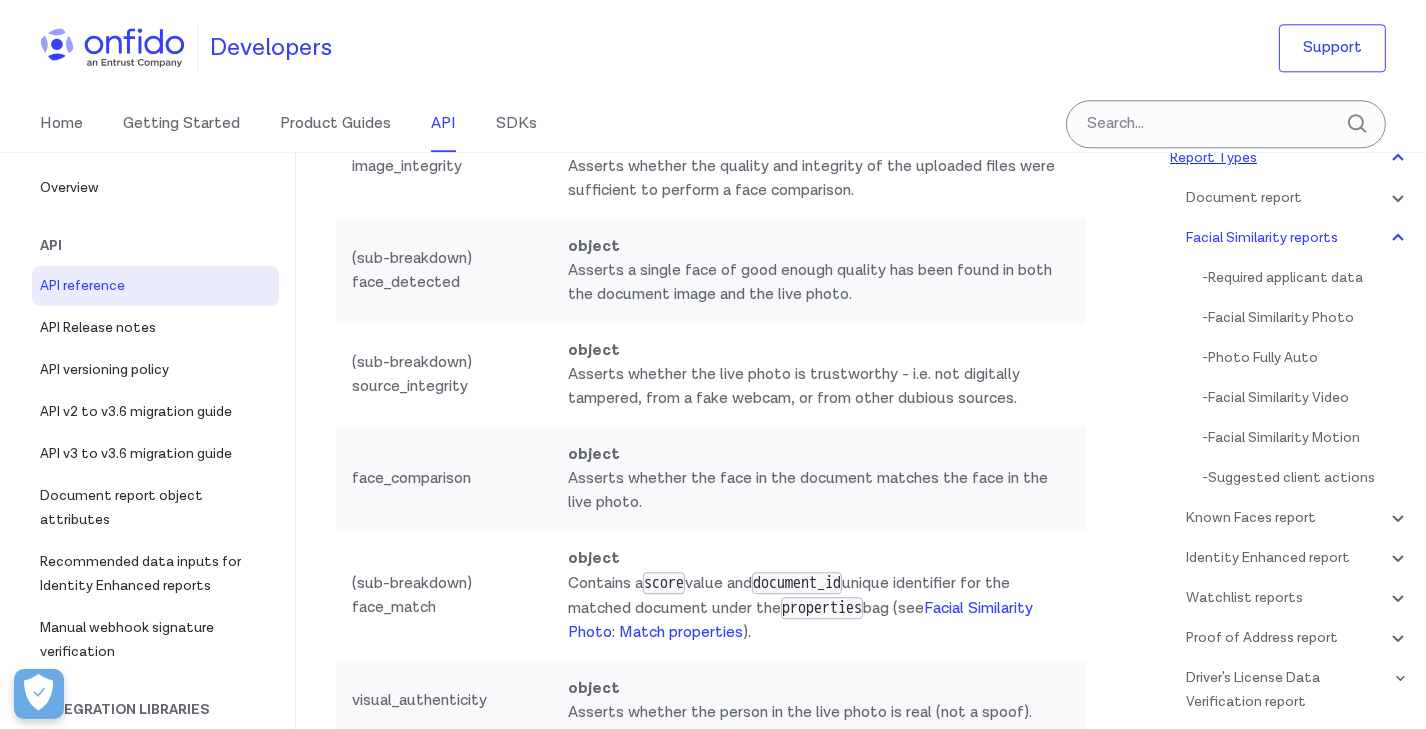 click on ""report_names": ["facial_similarity_video"]" at bounding box center [711, -1845] 